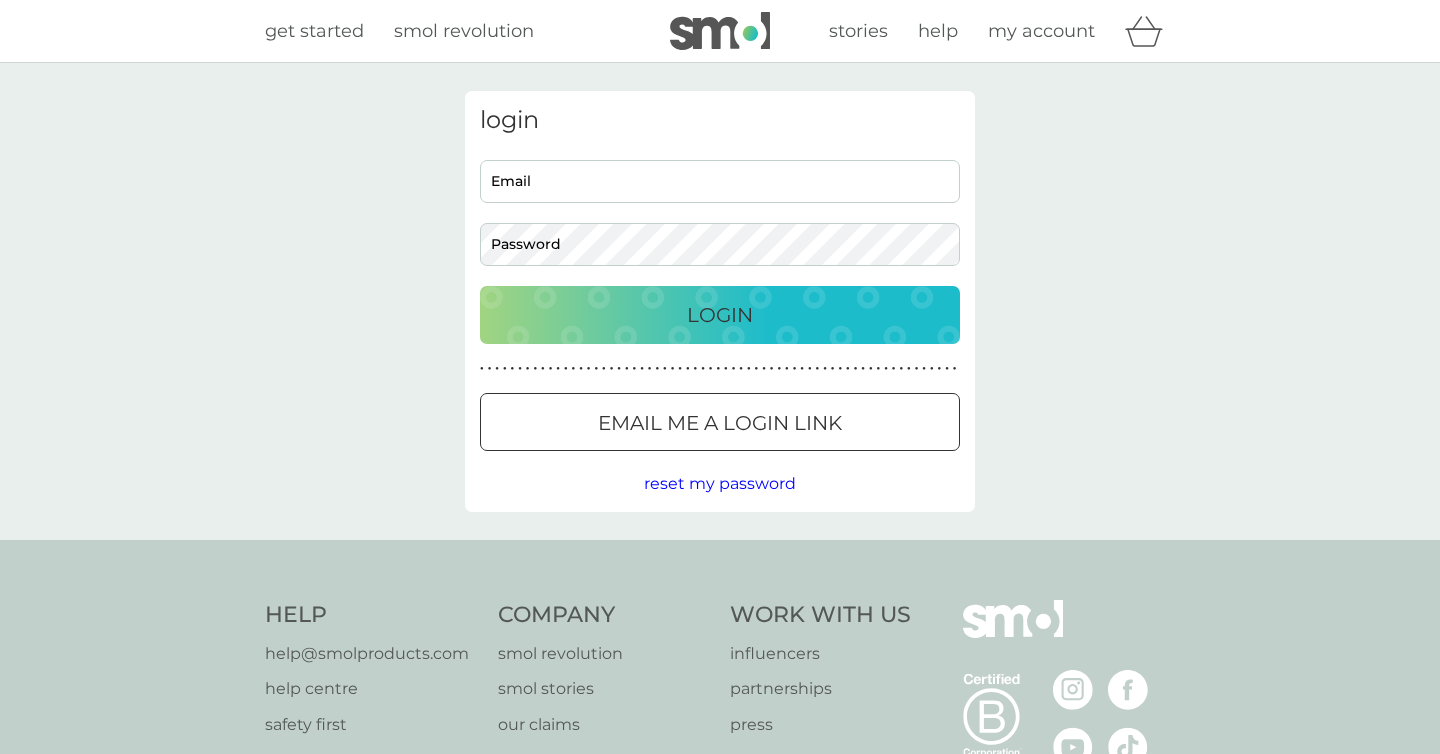 scroll, scrollTop: 0, scrollLeft: 0, axis: both 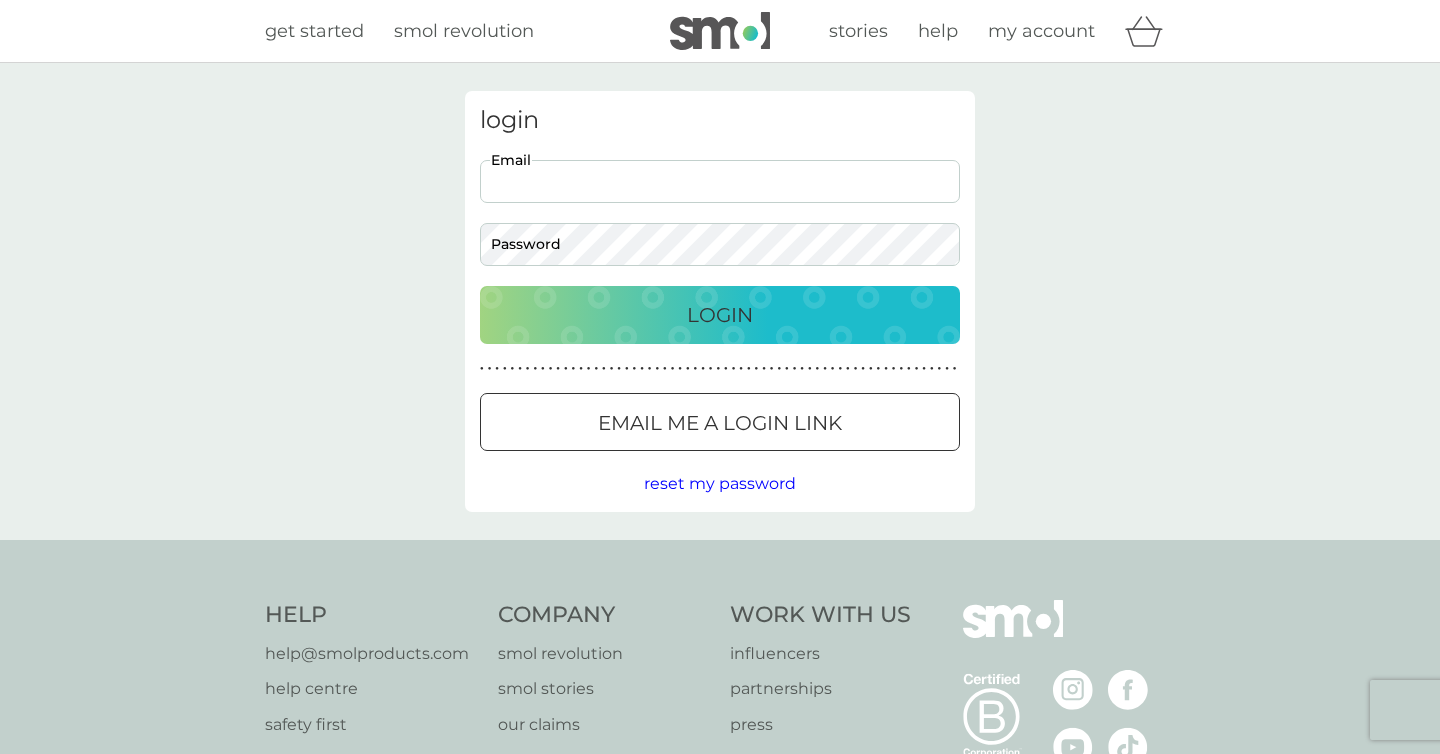 click on "Email" at bounding box center [720, 181] 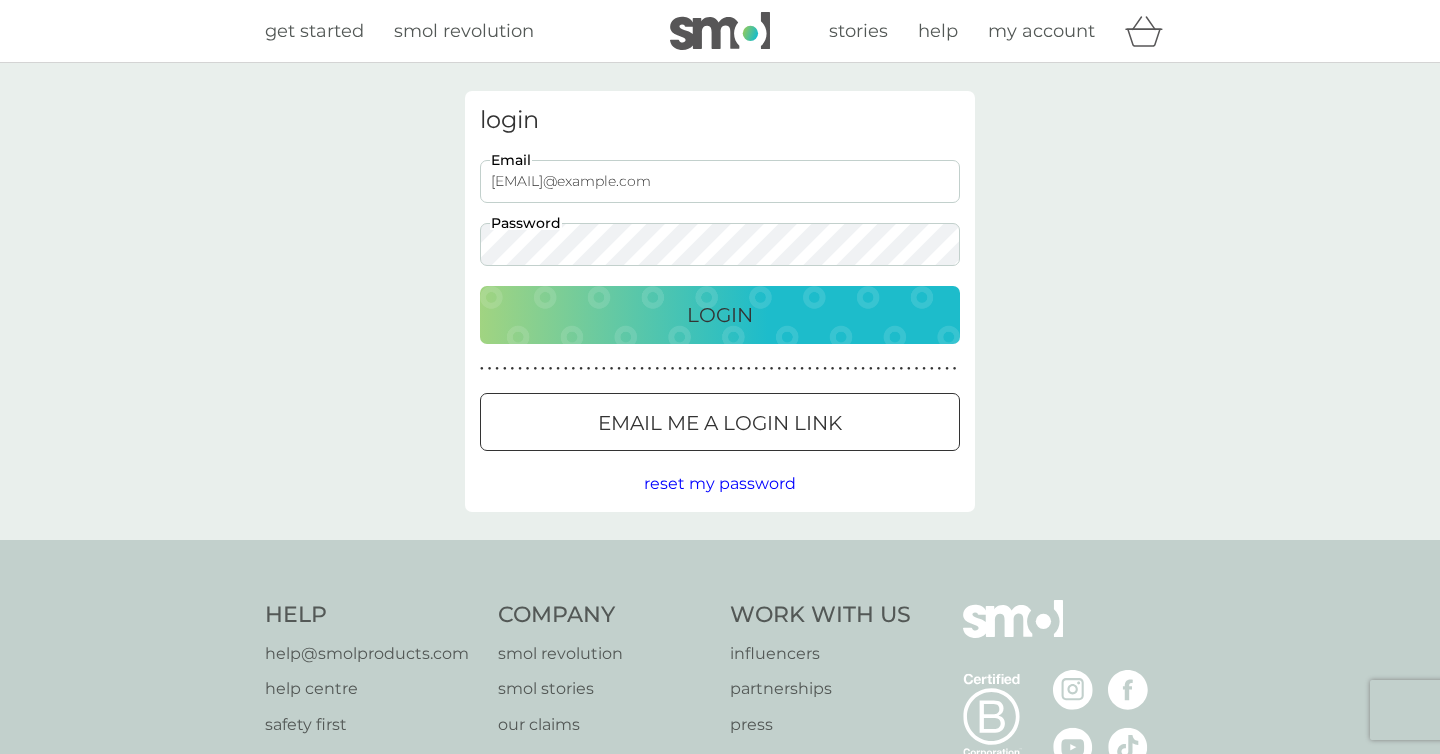 click on "Email me a login link" at bounding box center [720, 423] 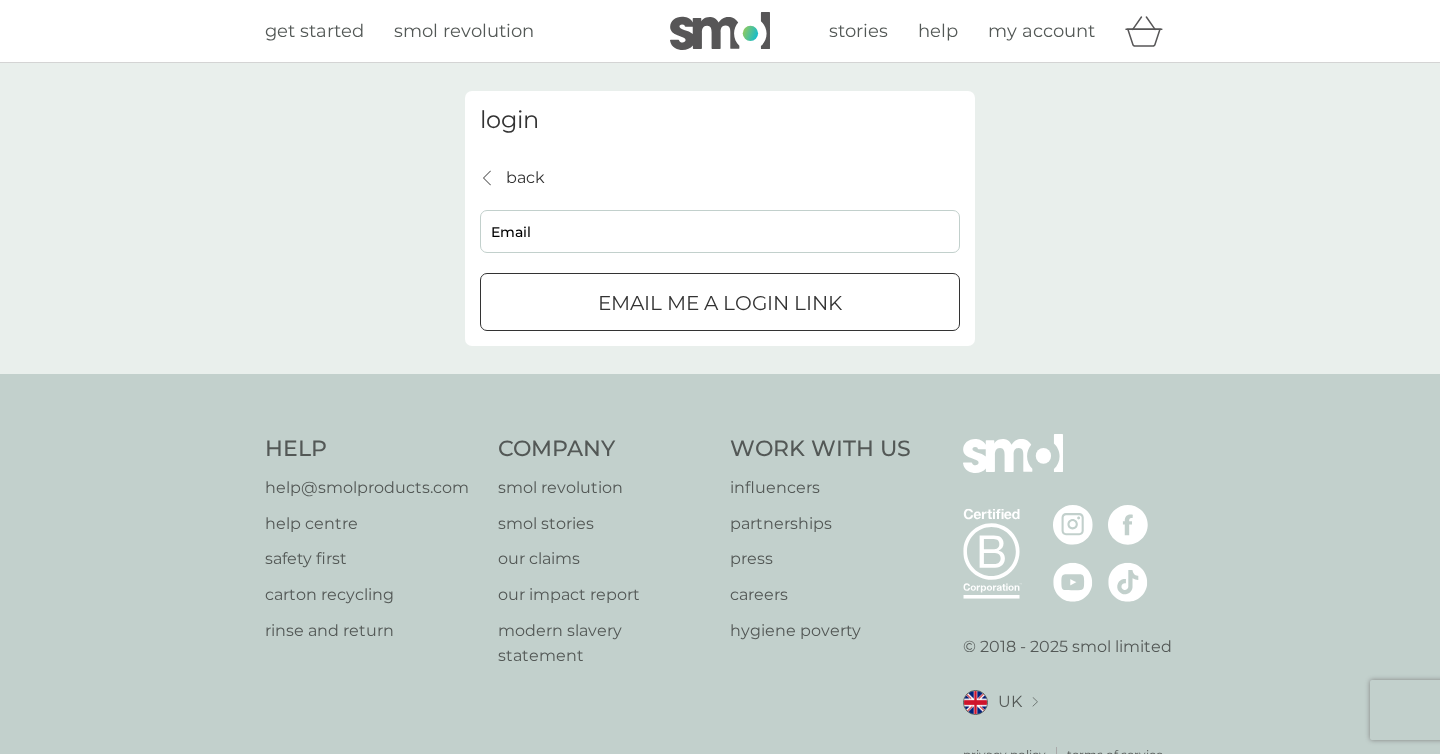 click on "back back Email Email me a login link" at bounding box center [720, 248] 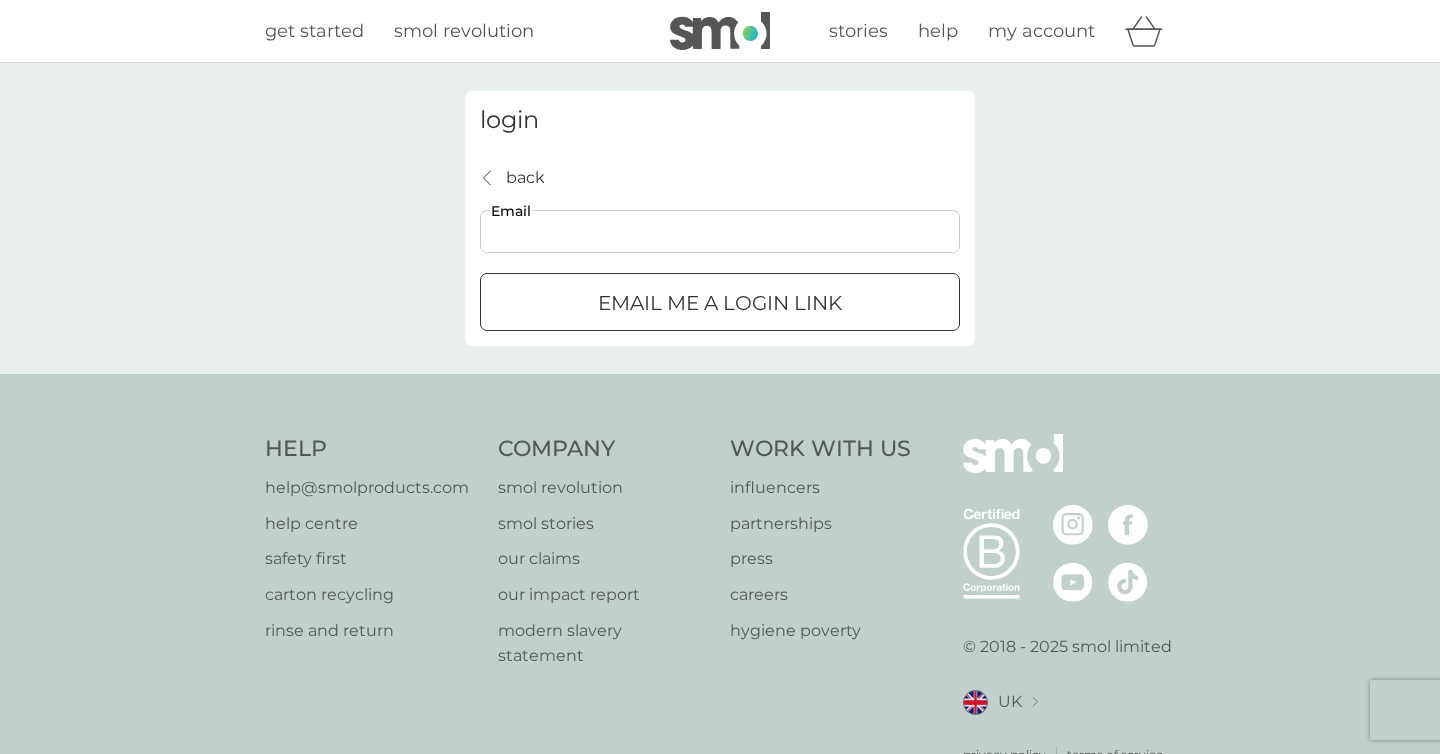 click on "Email" at bounding box center (720, 231) 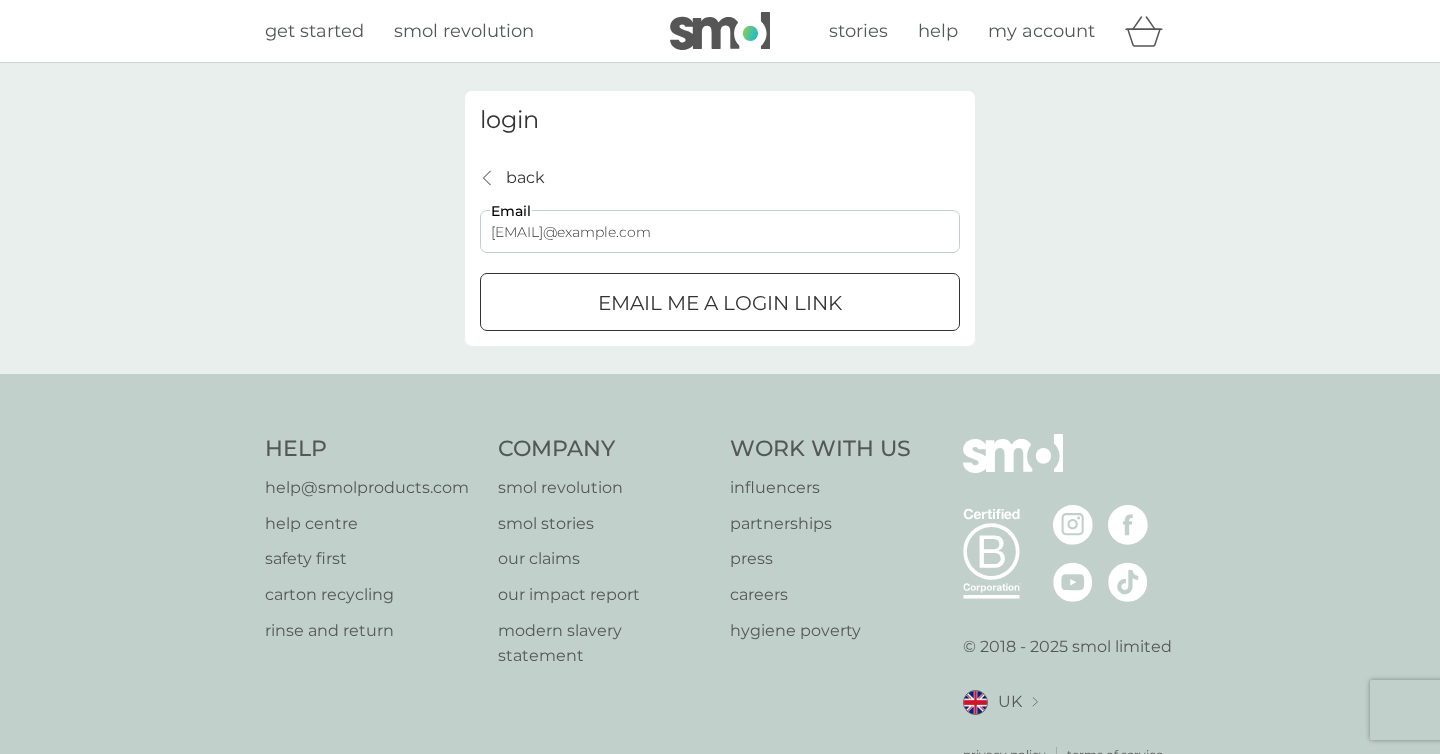 click on "Email me a login link" at bounding box center (720, 303) 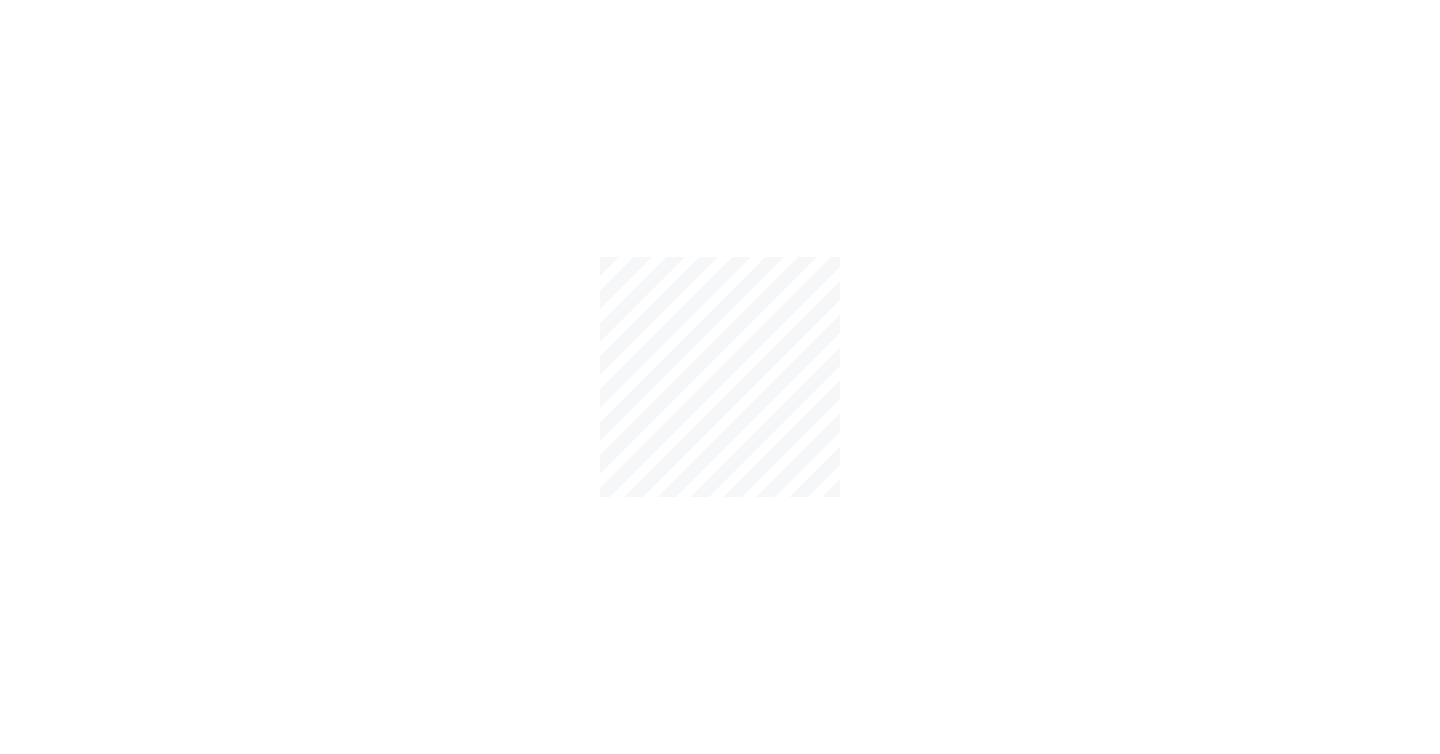 scroll, scrollTop: 0, scrollLeft: 0, axis: both 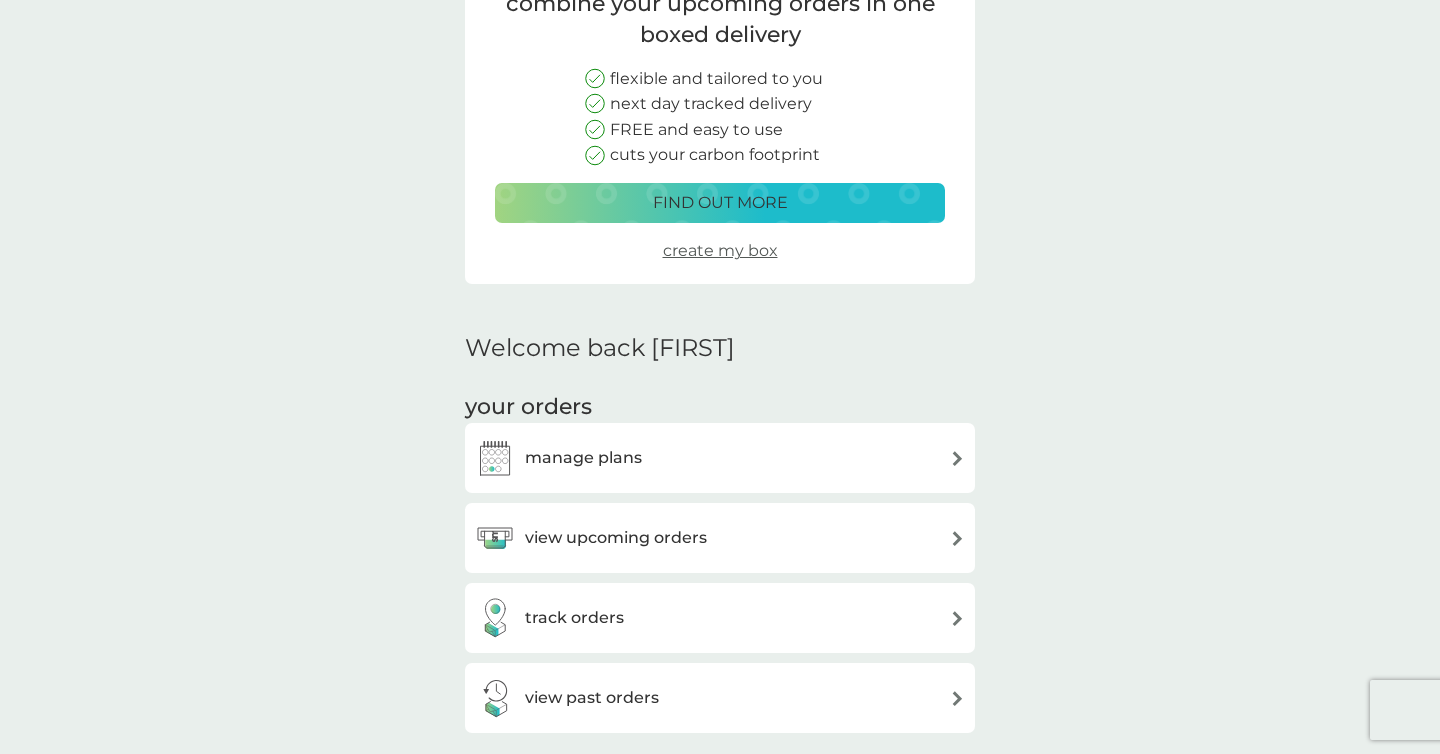 click on "manage plans" at bounding box center [720, 458] 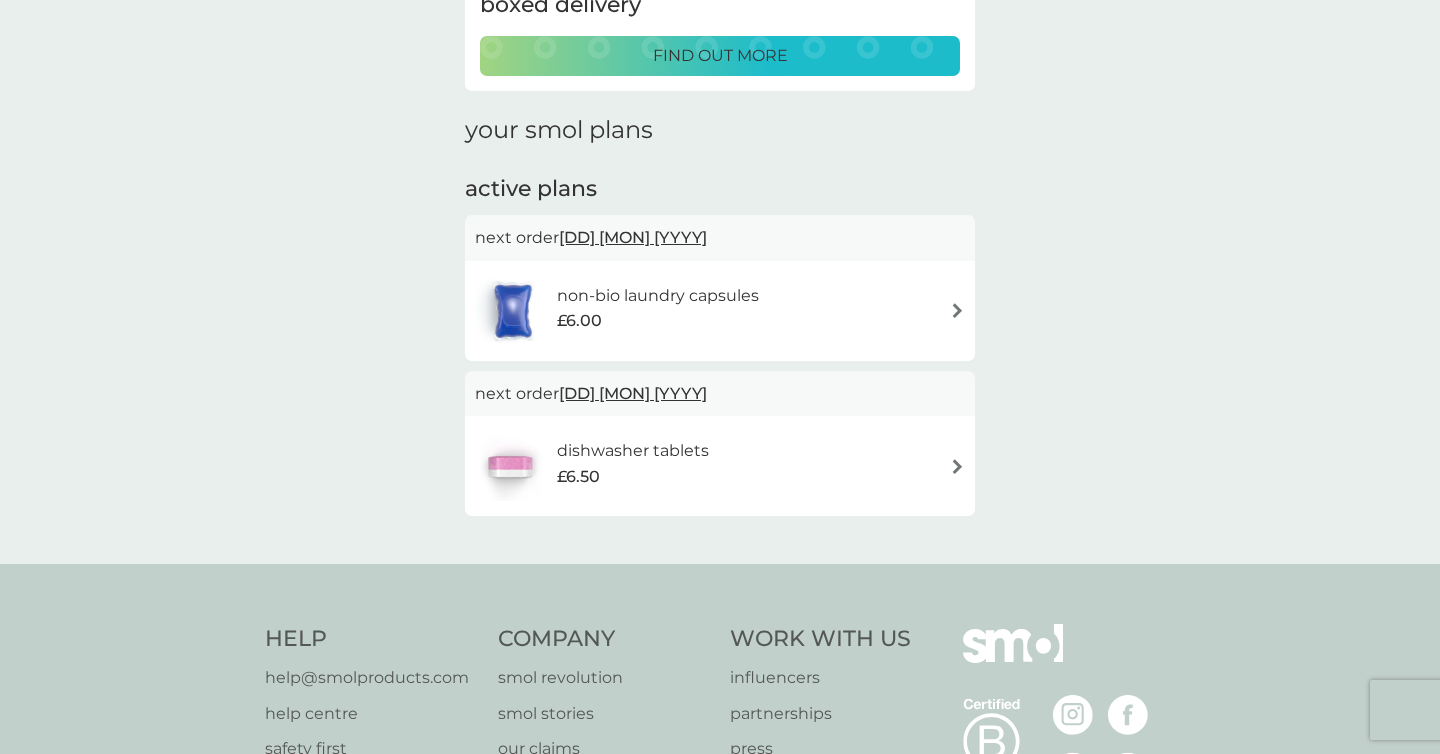 scroll, scrollTop: 204, scrollLeft: 0, axis: vertical 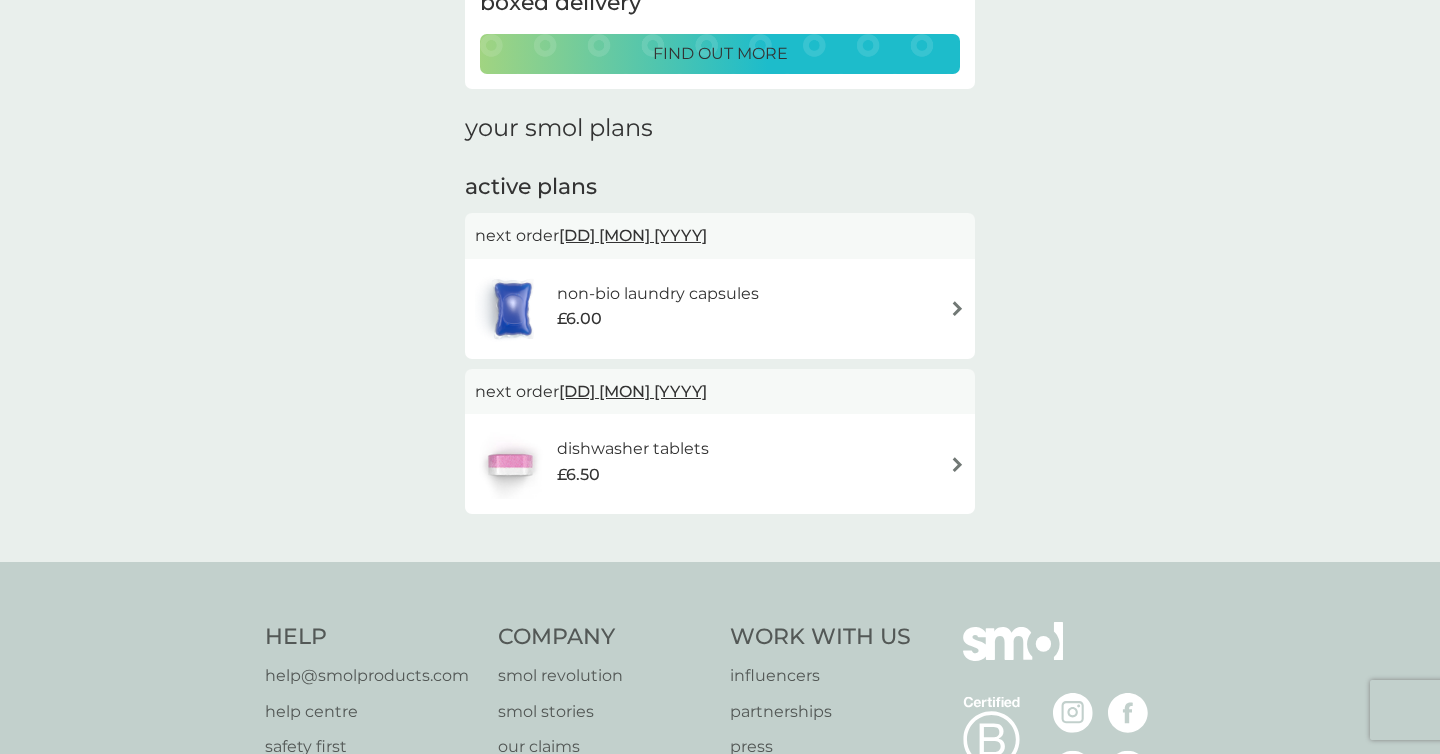 click on "non-bio laundry capsules £6.00" at bounding box center [720, 309] 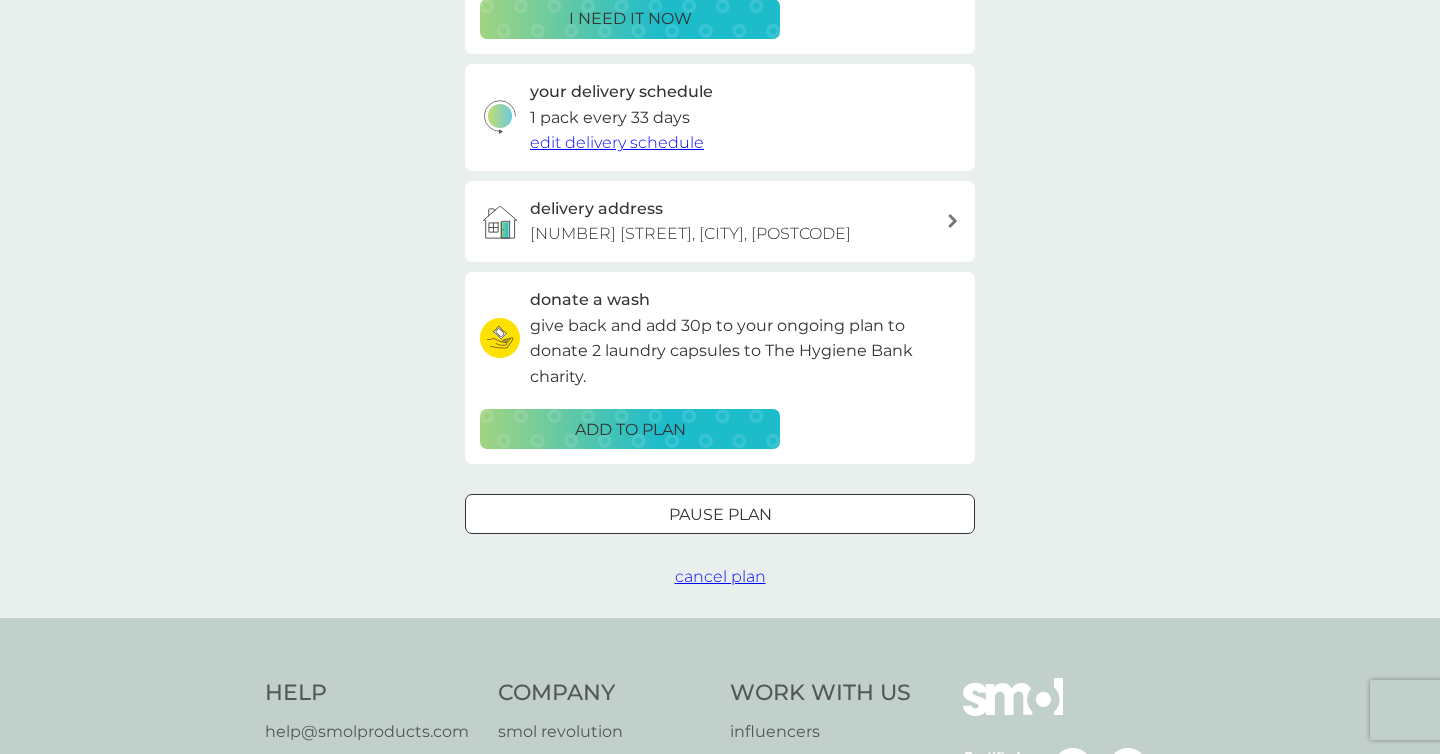 scroll, scrollTop: 426, scrollLeft: 0, axis: vertical 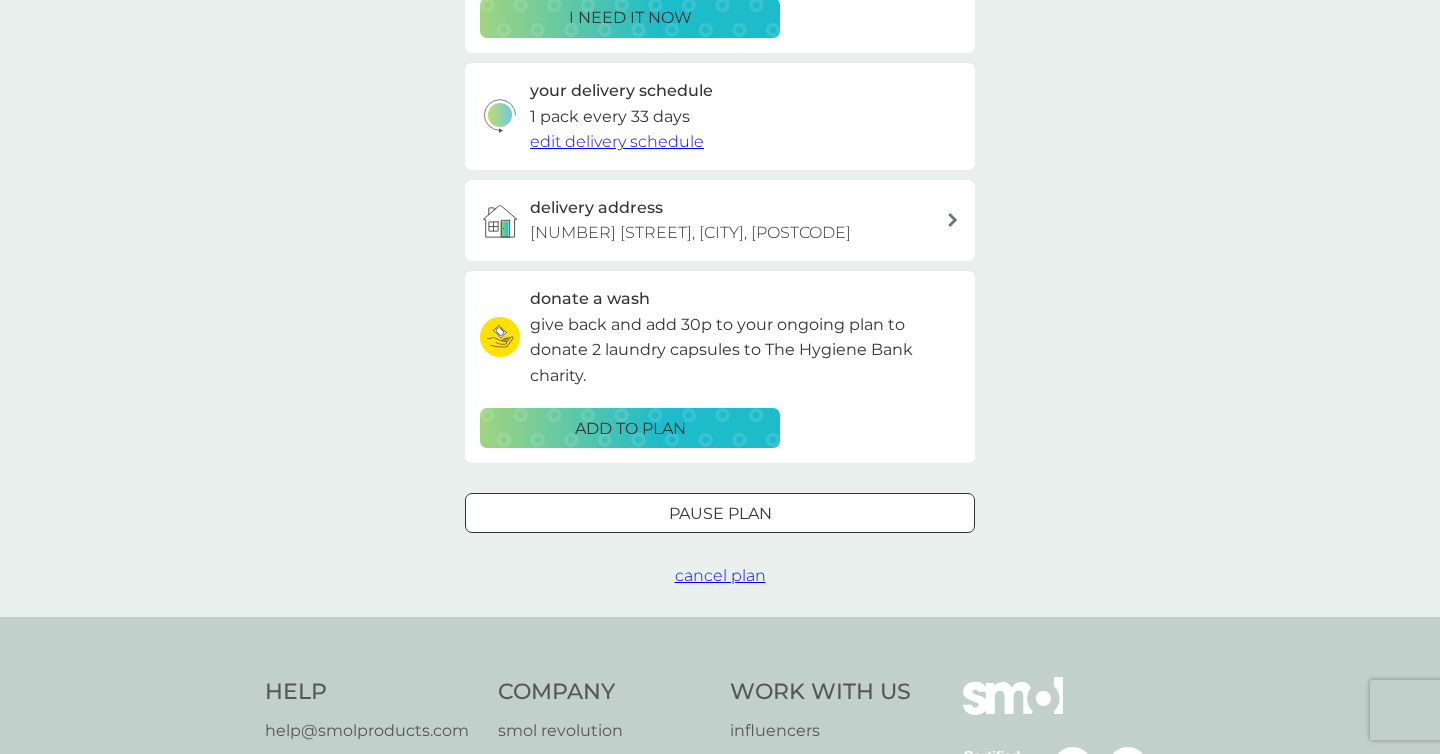 click on "Pause plan" at bounding box center (720, 514) 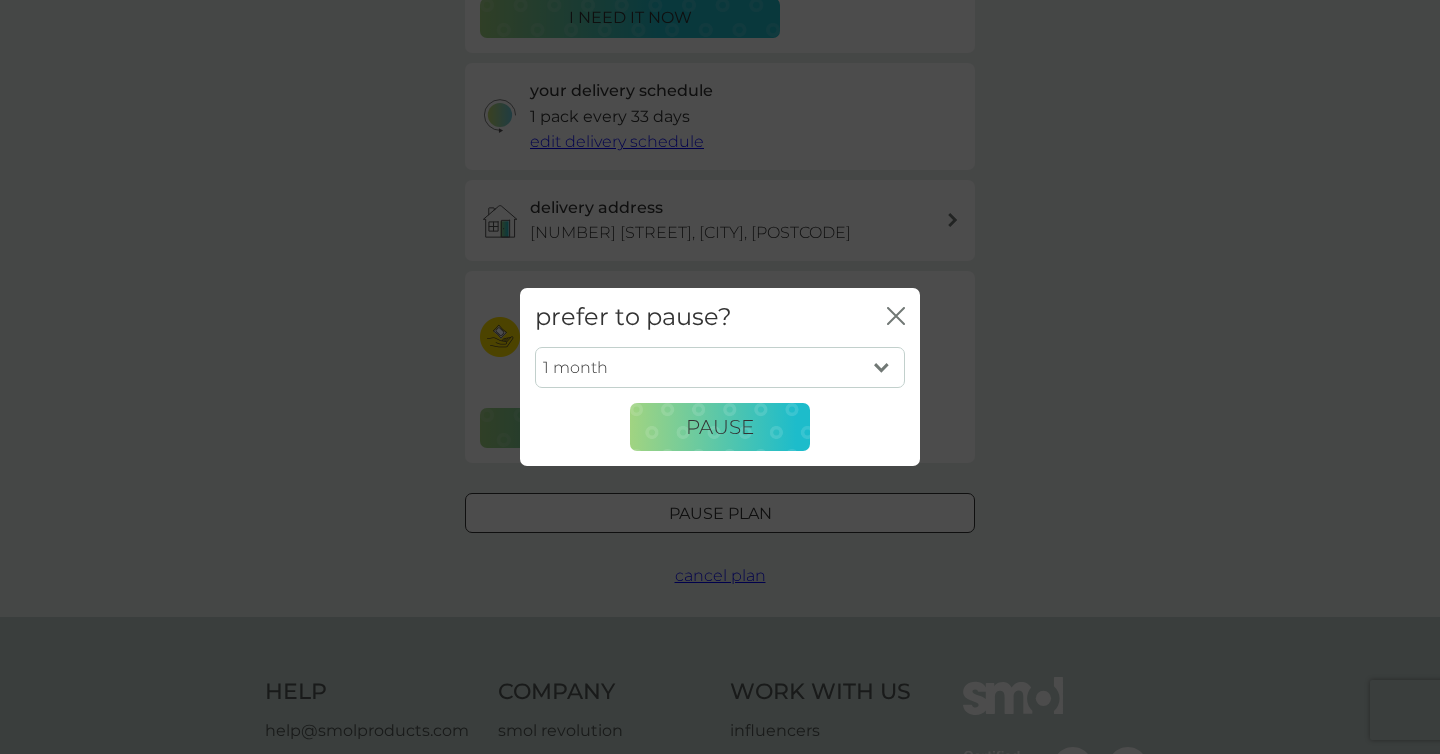 click on "1 month 2 months 3 months 4 months 5 months 6 months" at bounding box center (720, 368) 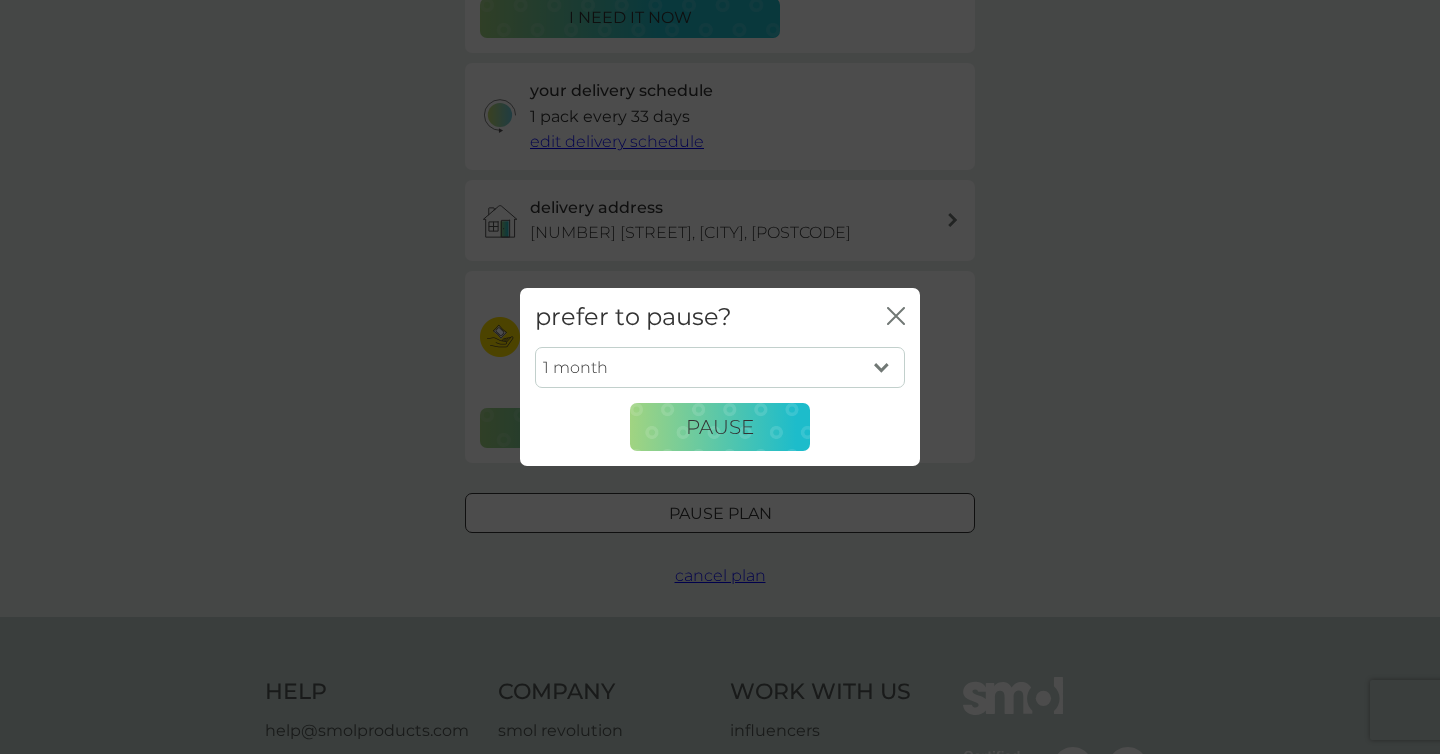 select on "2" 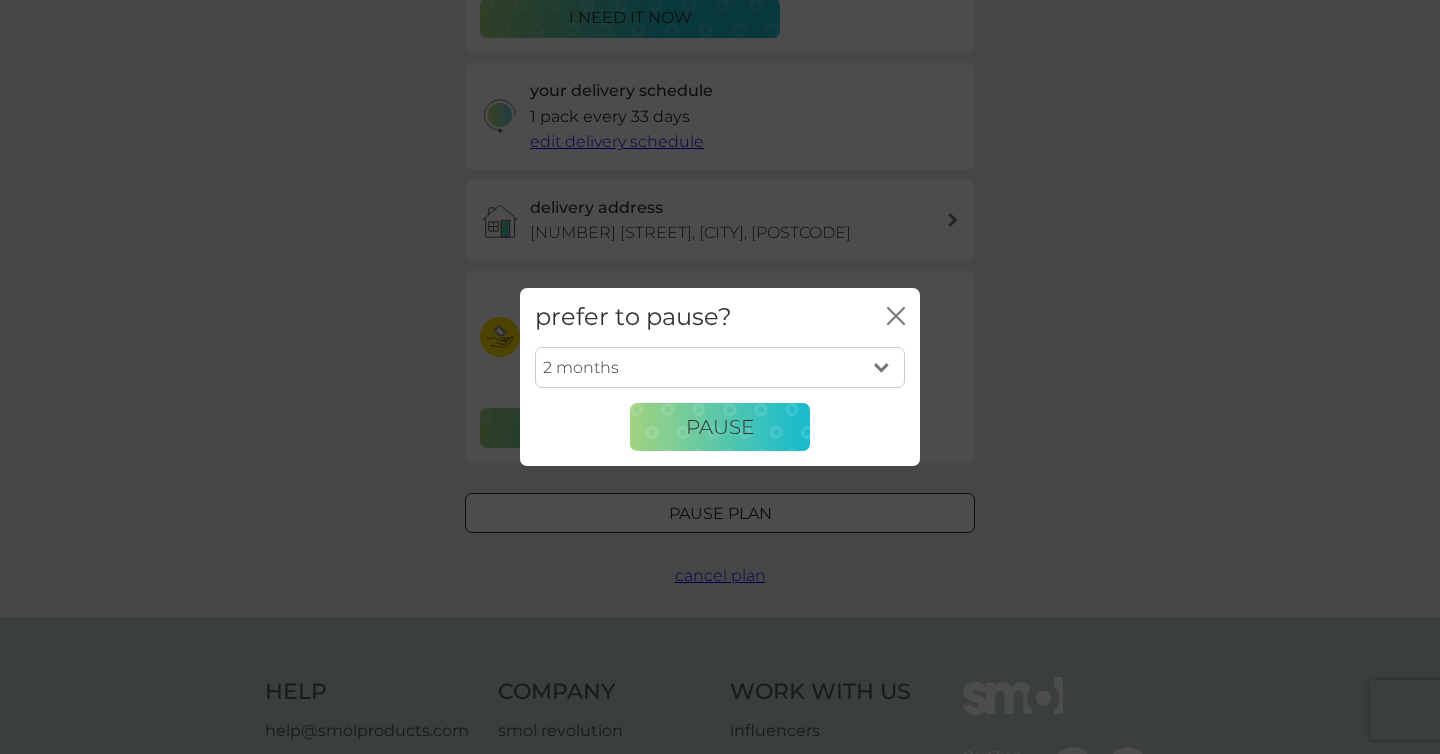 click on "1 month 2 months 3 months 4 months 5 months 6 months" at bounding box center (720, 368) 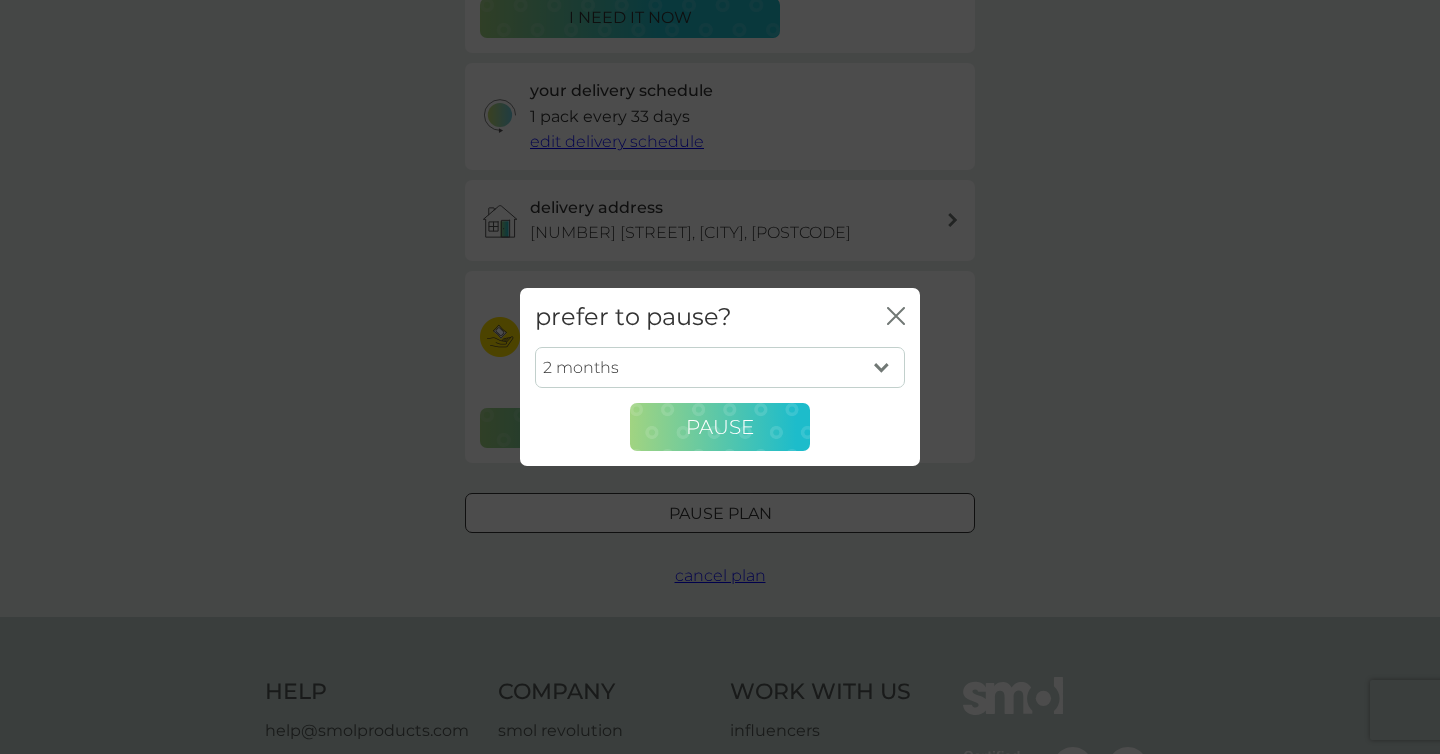click on "Pause" at bounding box center (720, 427) 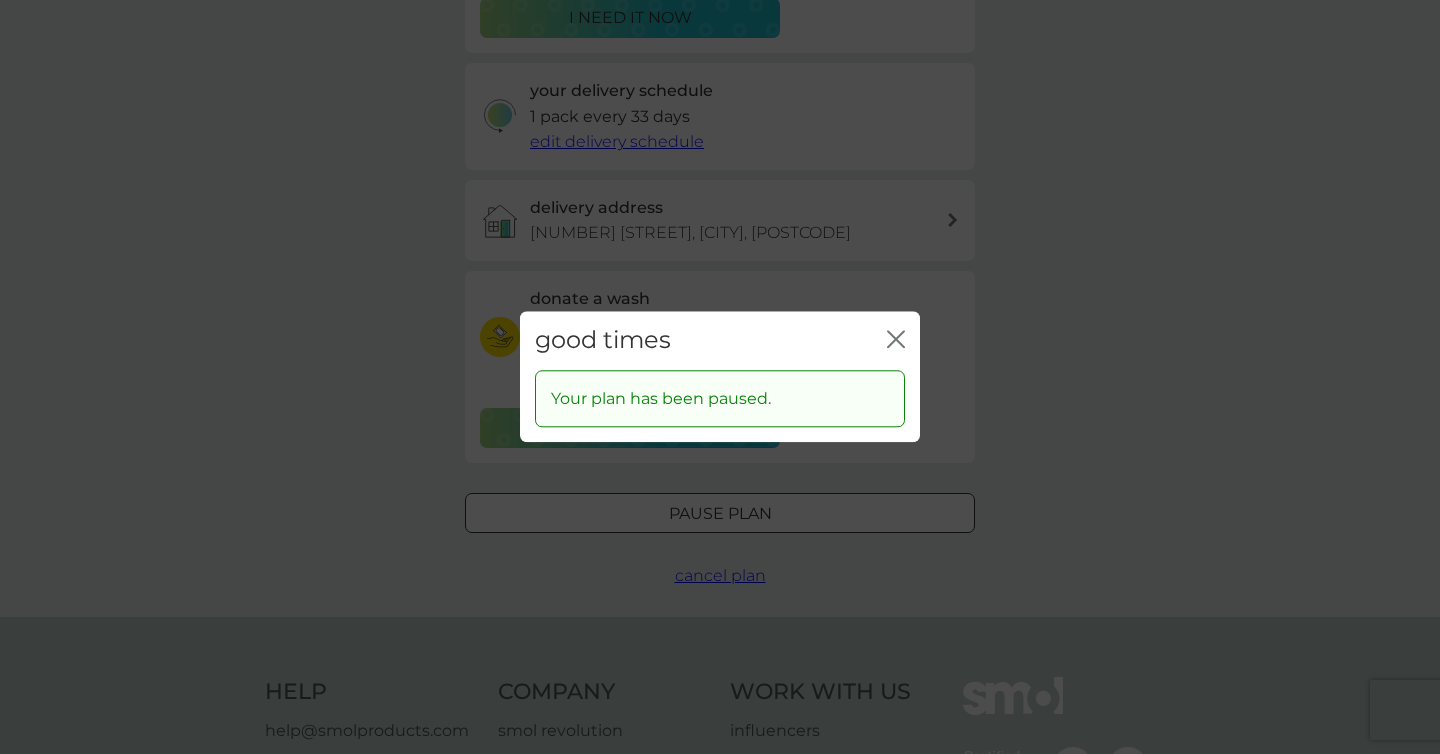 click 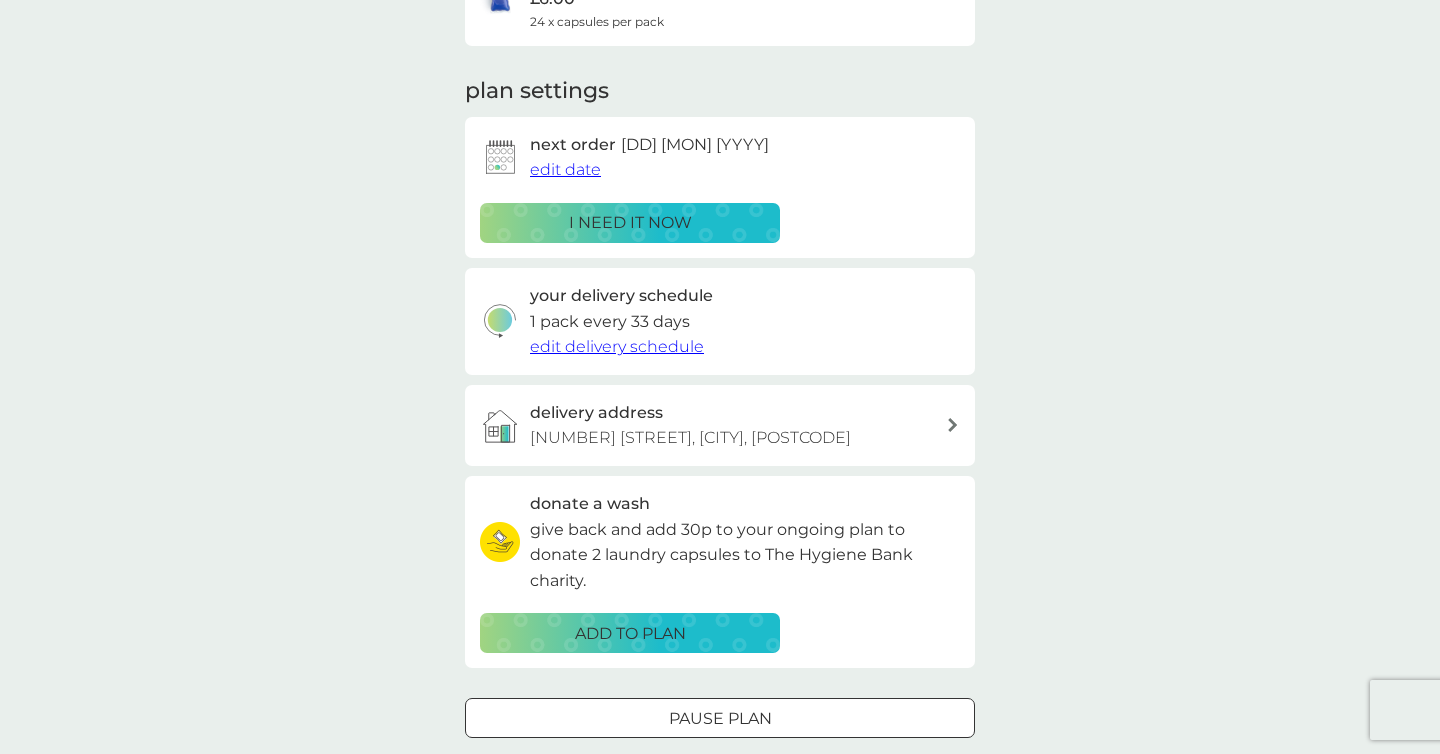 scroll, scrollTop: 0, scrollLeft: 0, axis: both 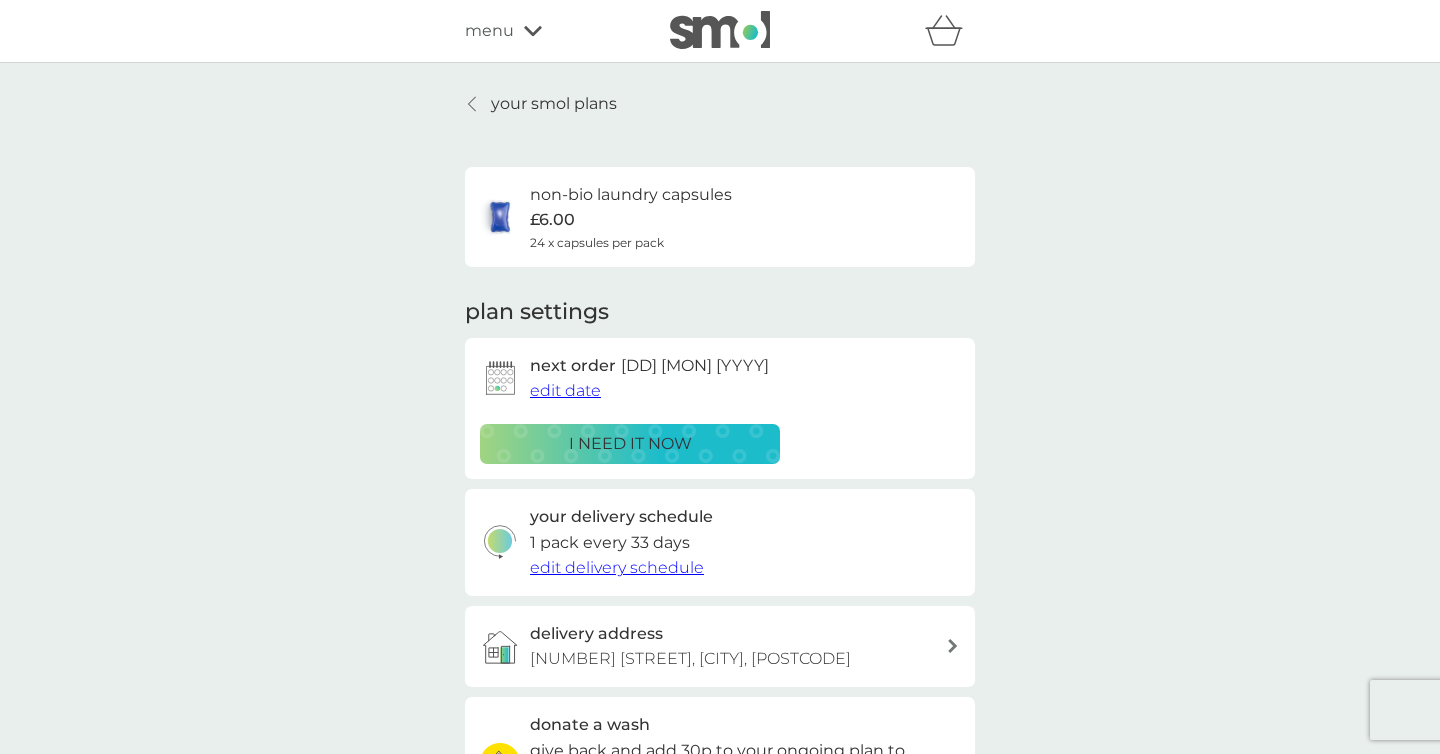 click on "your smol plans" at bounding box center (554, 104) 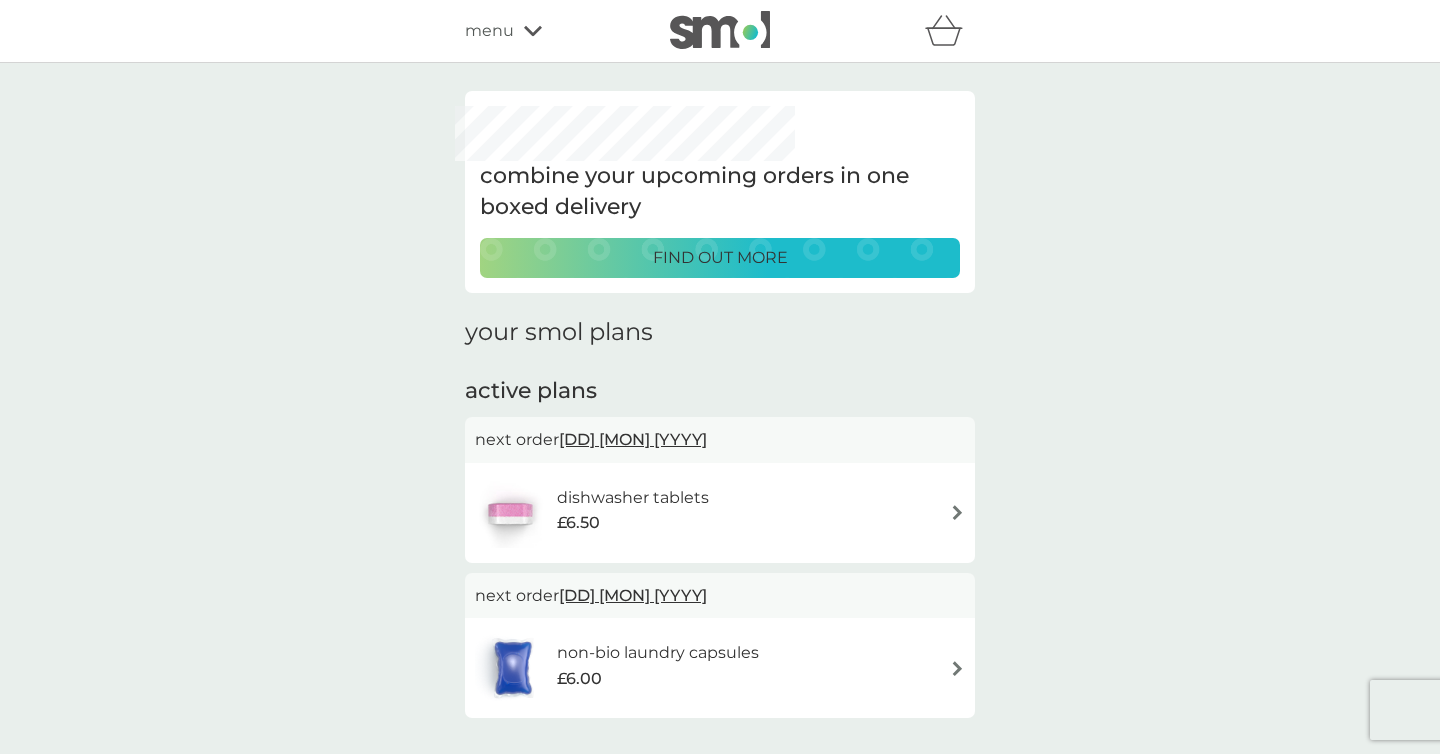 scroll, scrollTop: 170, scrollLeft: 0, axis: vertical 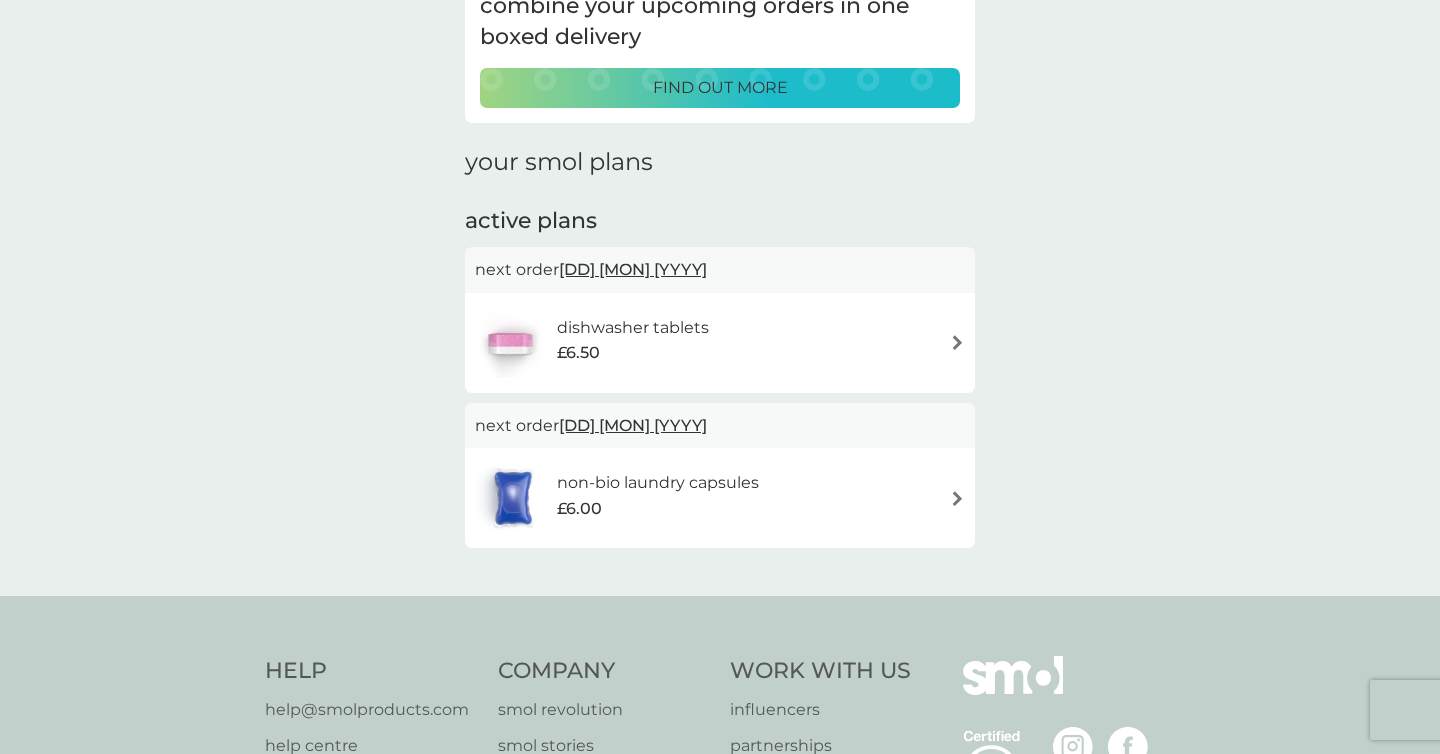 click on "non-bio laundry capsules £6.00" at bounding box center [720, 498] 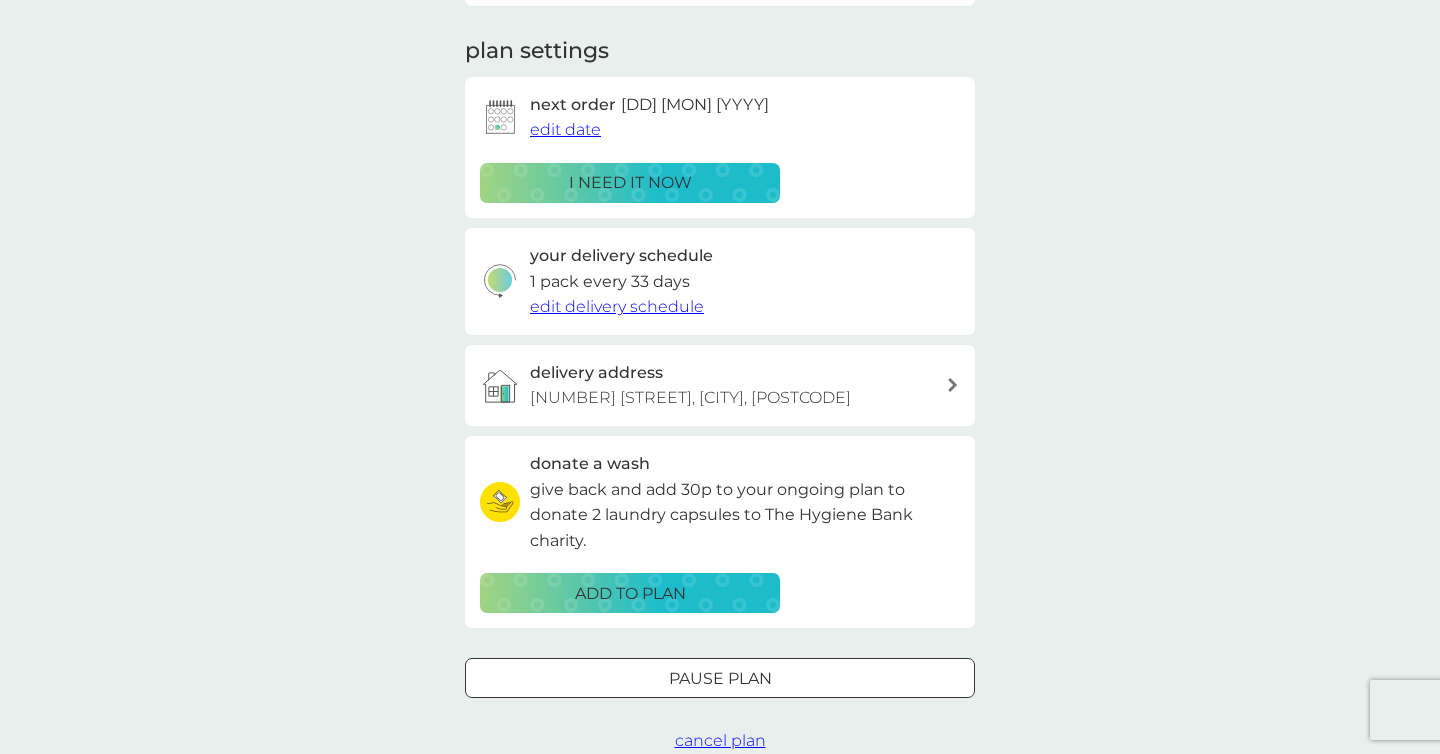scroll, scrollTop: 273, scrollLeft: 0, axis: vertical 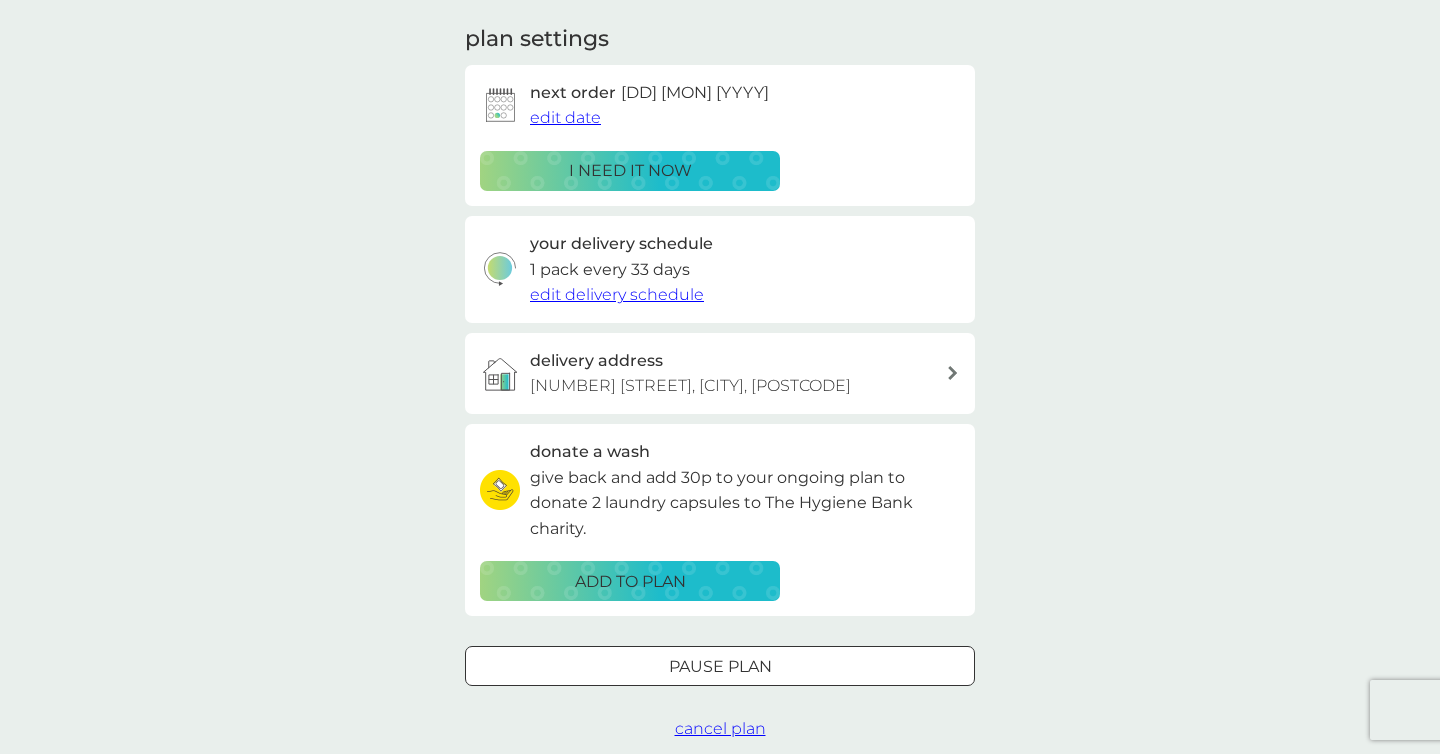 click at bounding box center [695, 665] 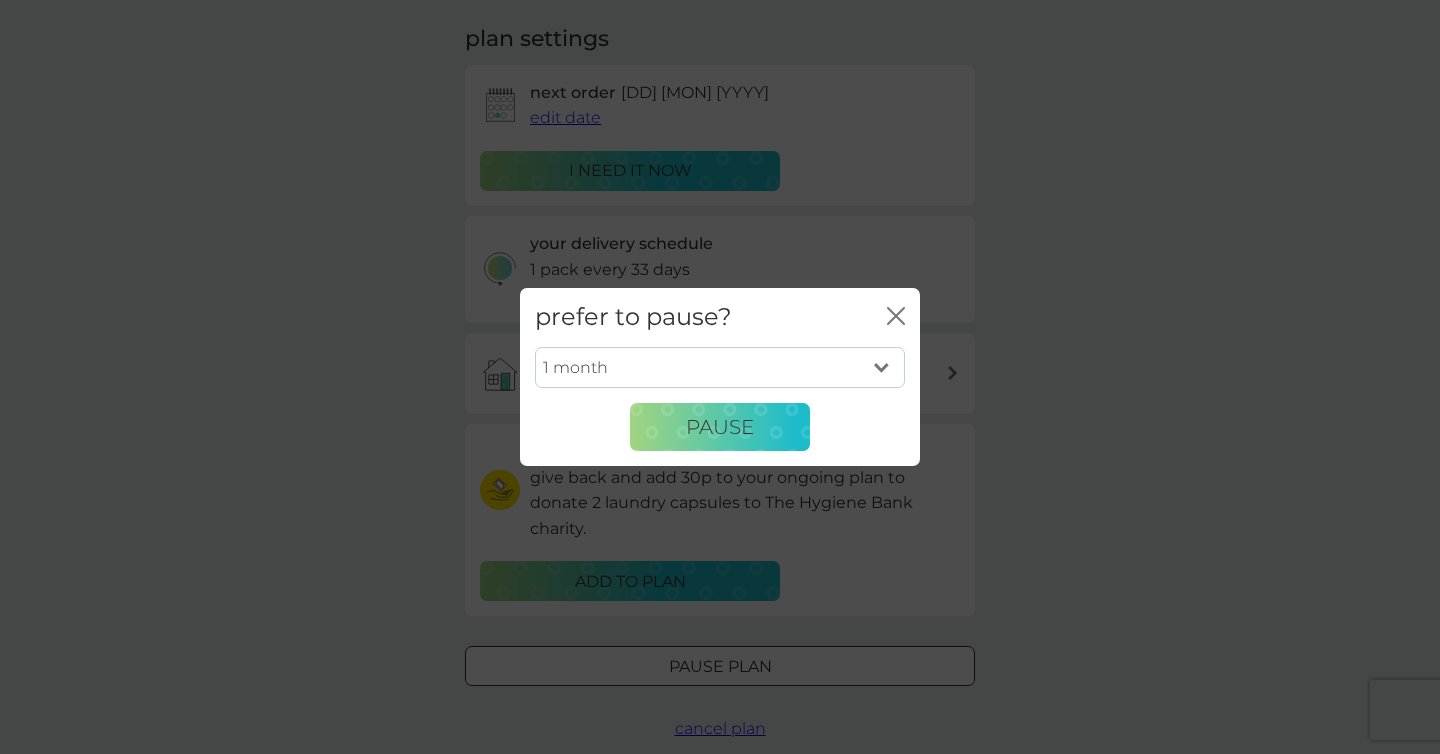 click on "1 month 2 months 3 months 4 months 5 months 6 months" at bounding box center [720, 368] 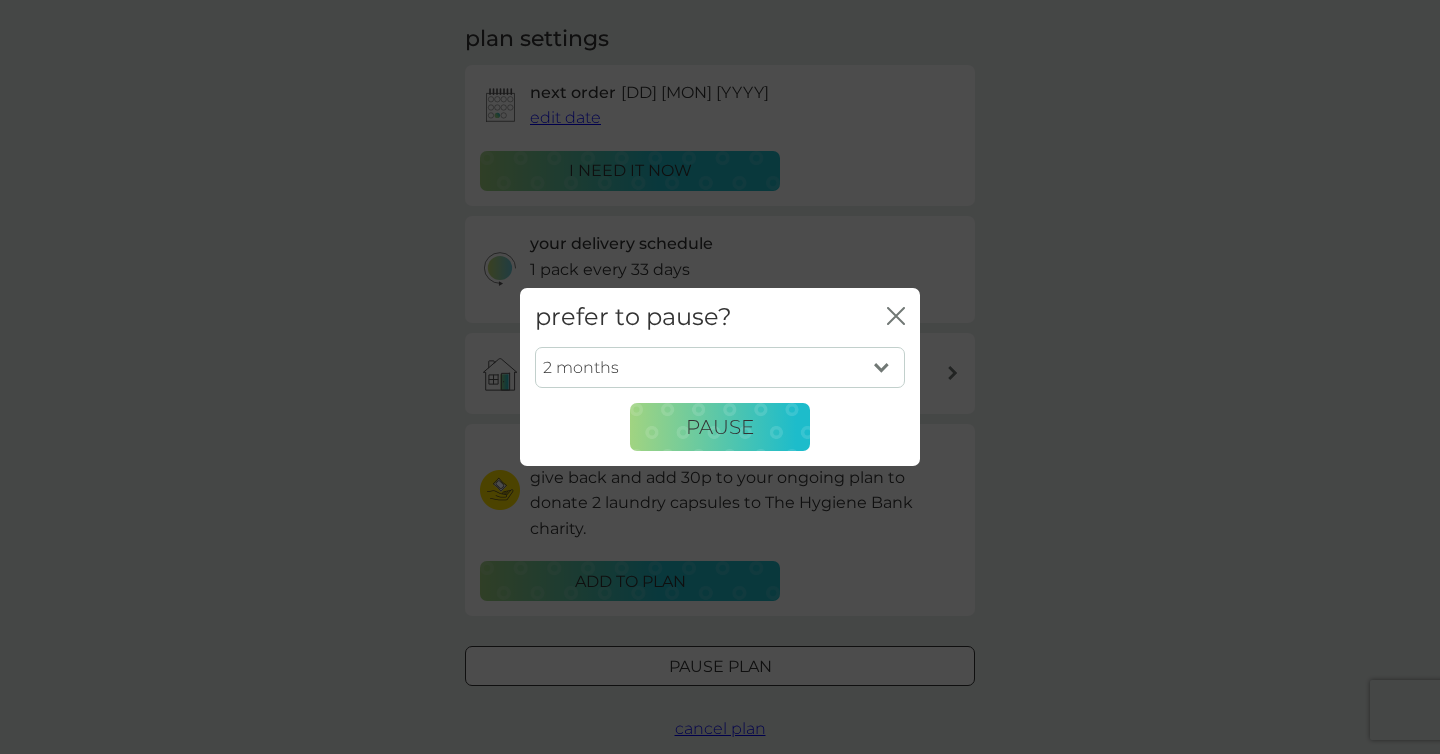 click on "1 month 2 months 3 months 4 months 5 months 6 months" at bounding box center [720, 368] 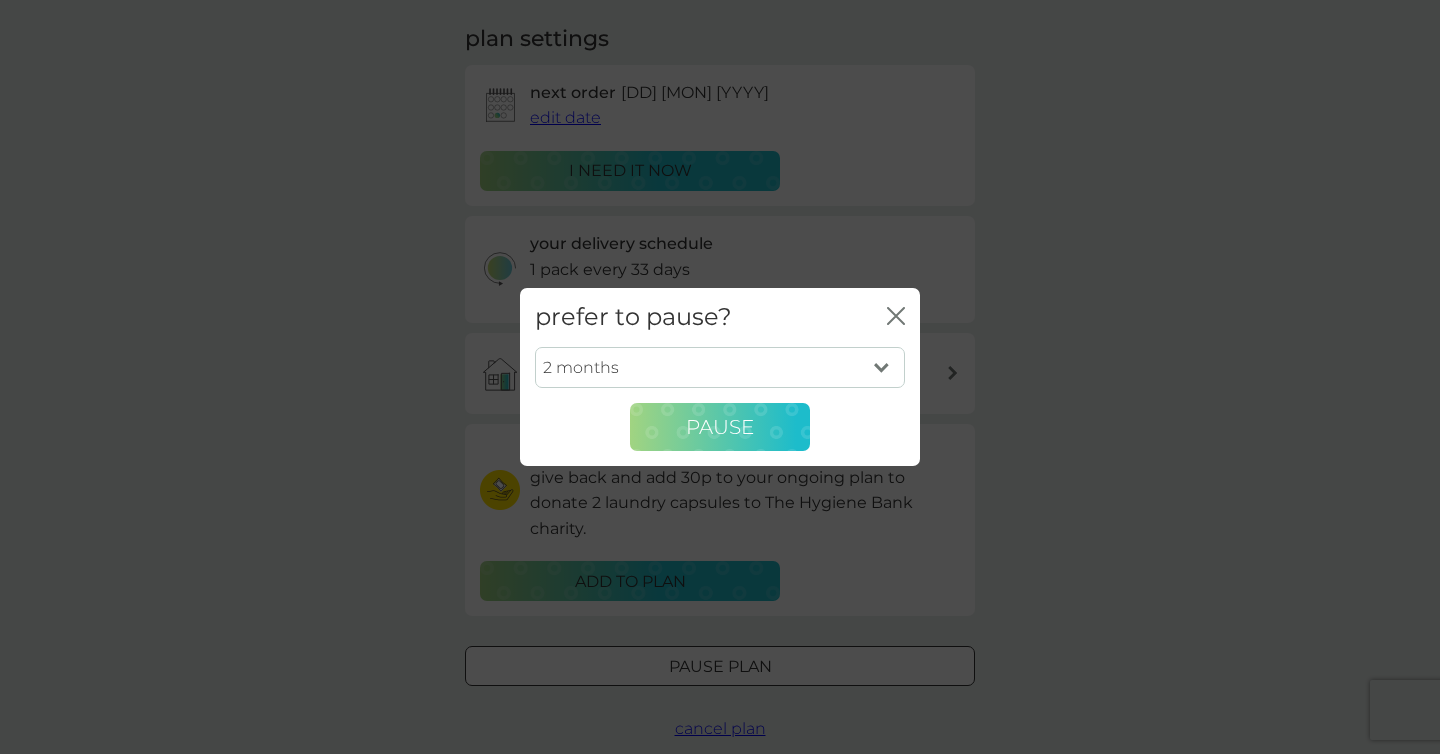 click on "Pause" at bounding box center (720, 427) 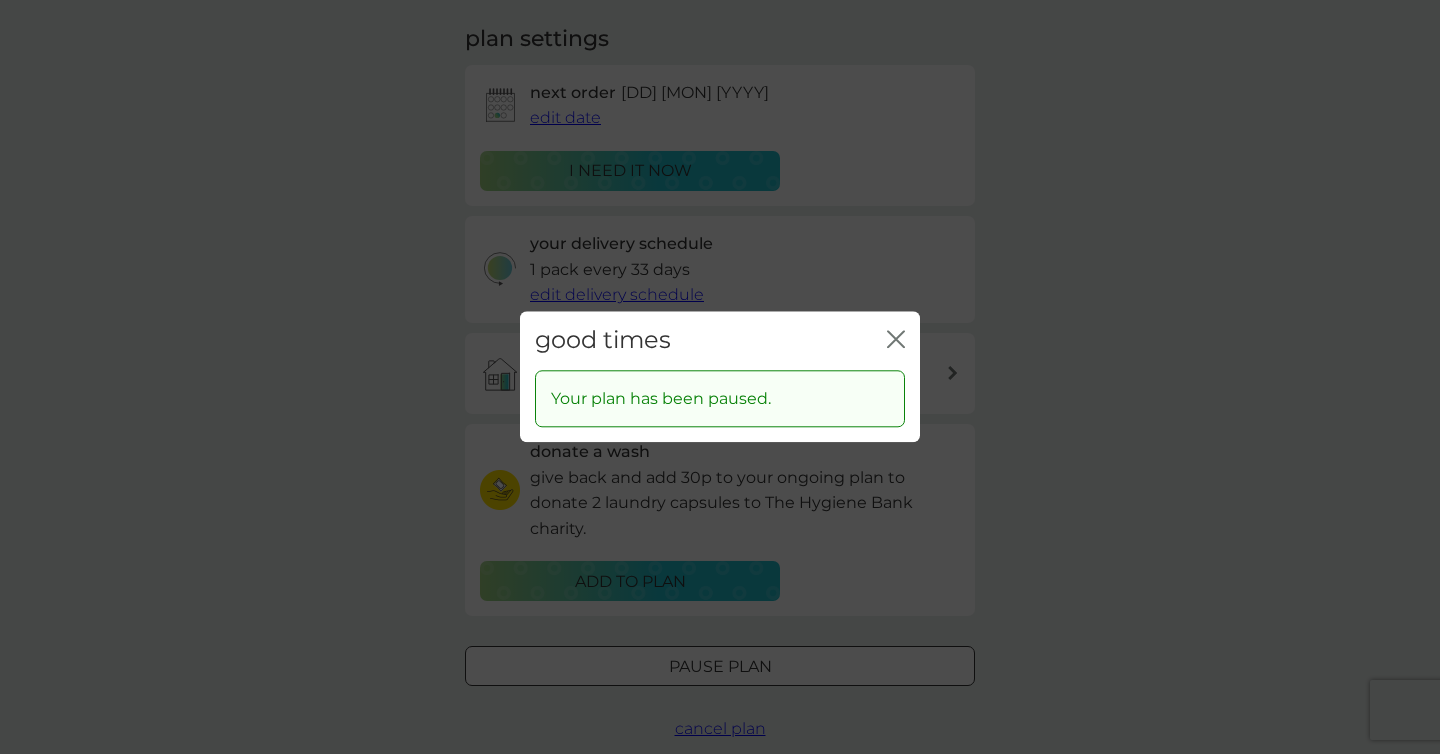 click on "close" 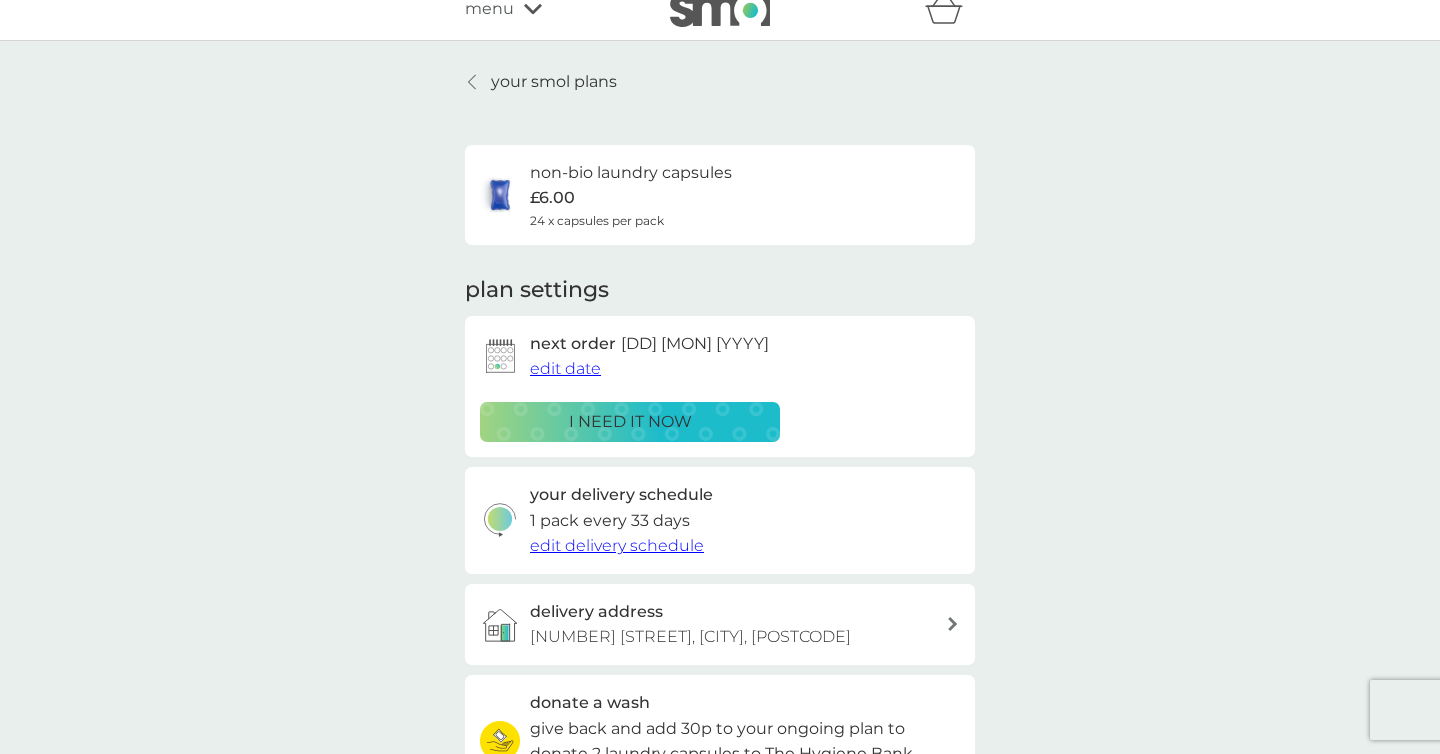 scroll, scrollTop: 20, scrollLeft: 0, axis: vertical 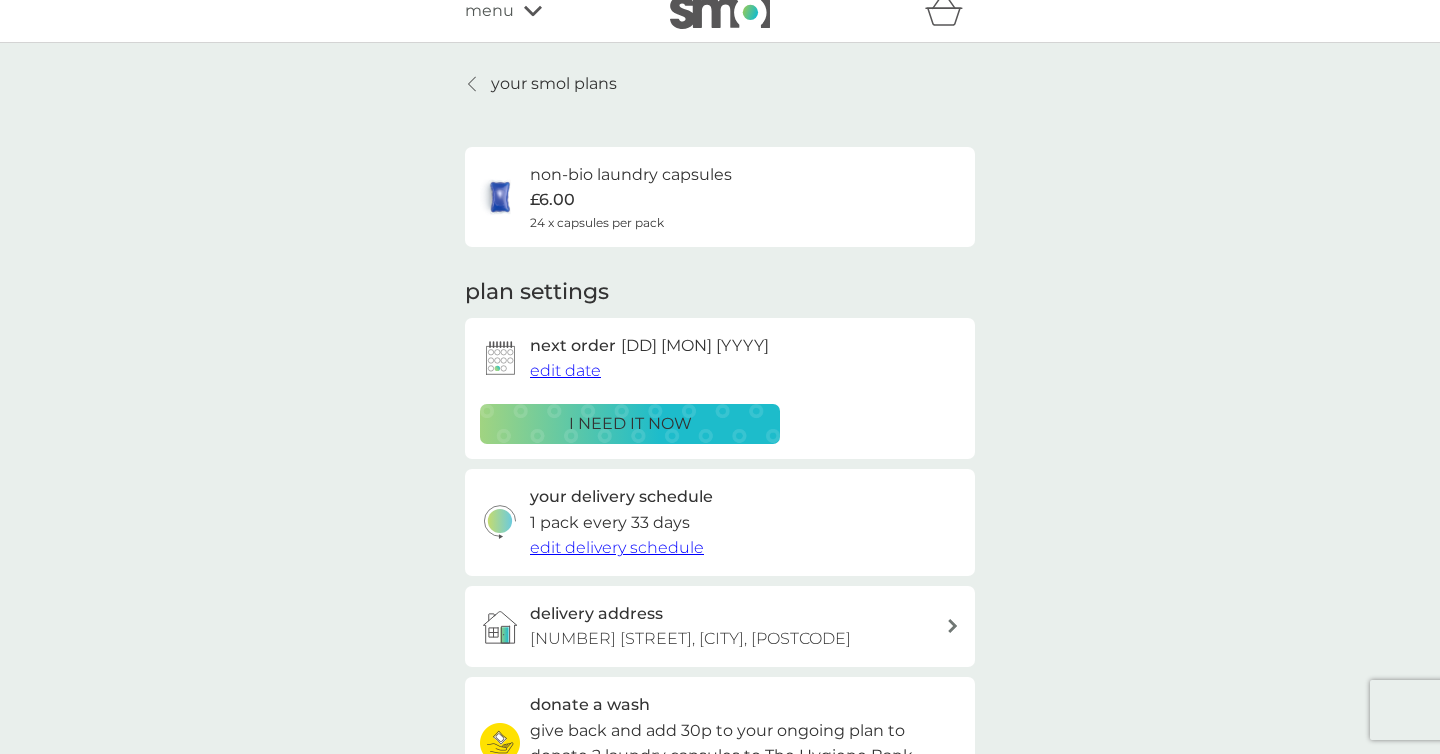 click on "your smol plans" at bounding box center [554, 84] 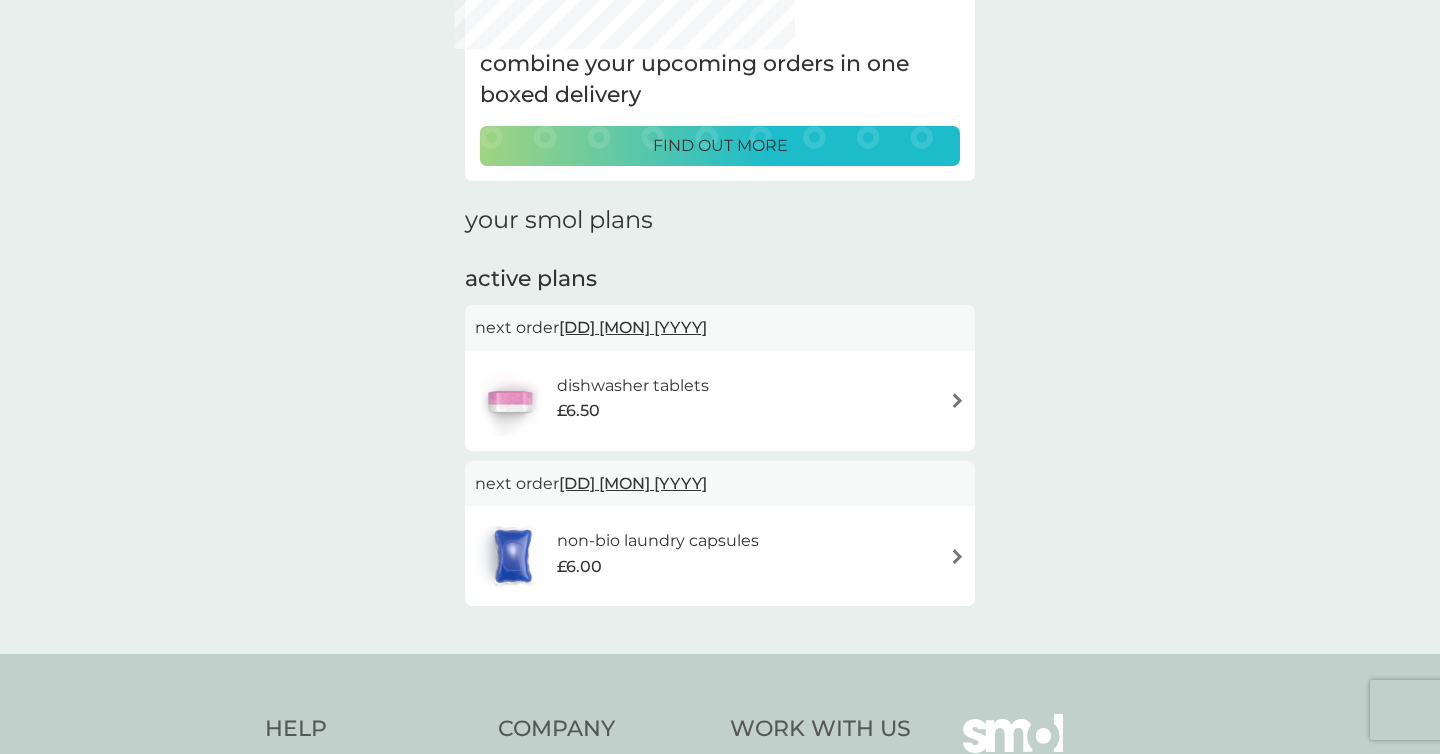 scroll, scrollTop: 0, scrollLeft: 0, axis: both 